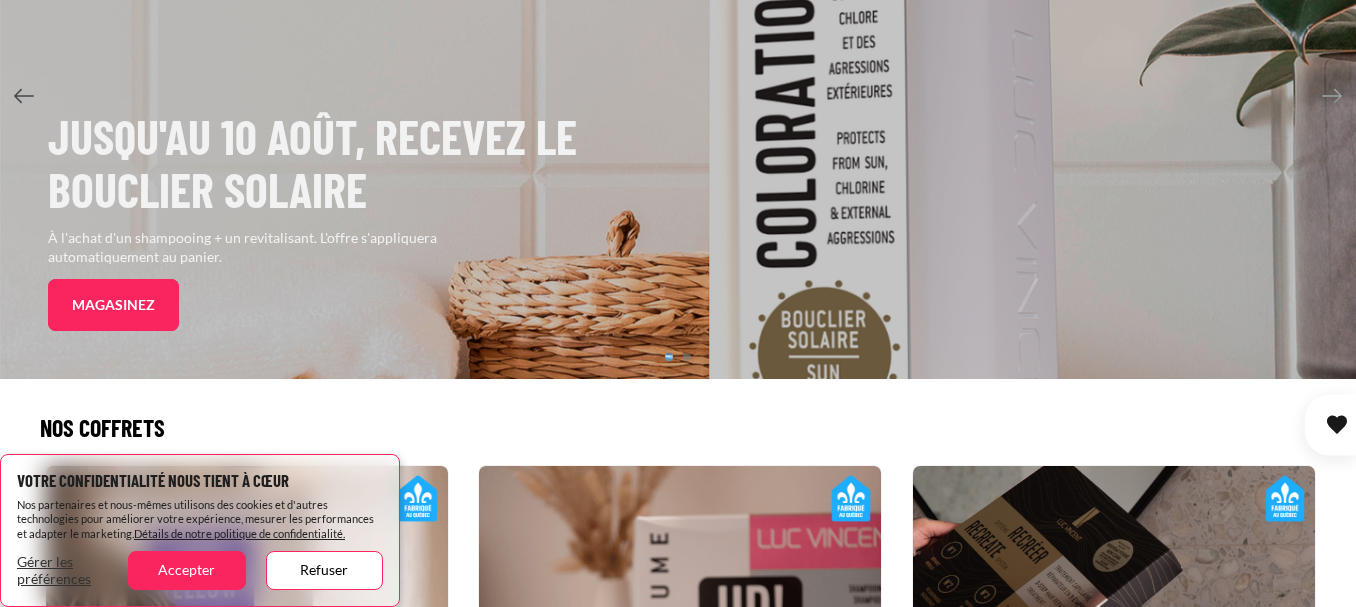 scroll, scrollTop: 300, scrollLeft: 0, axis: vertical 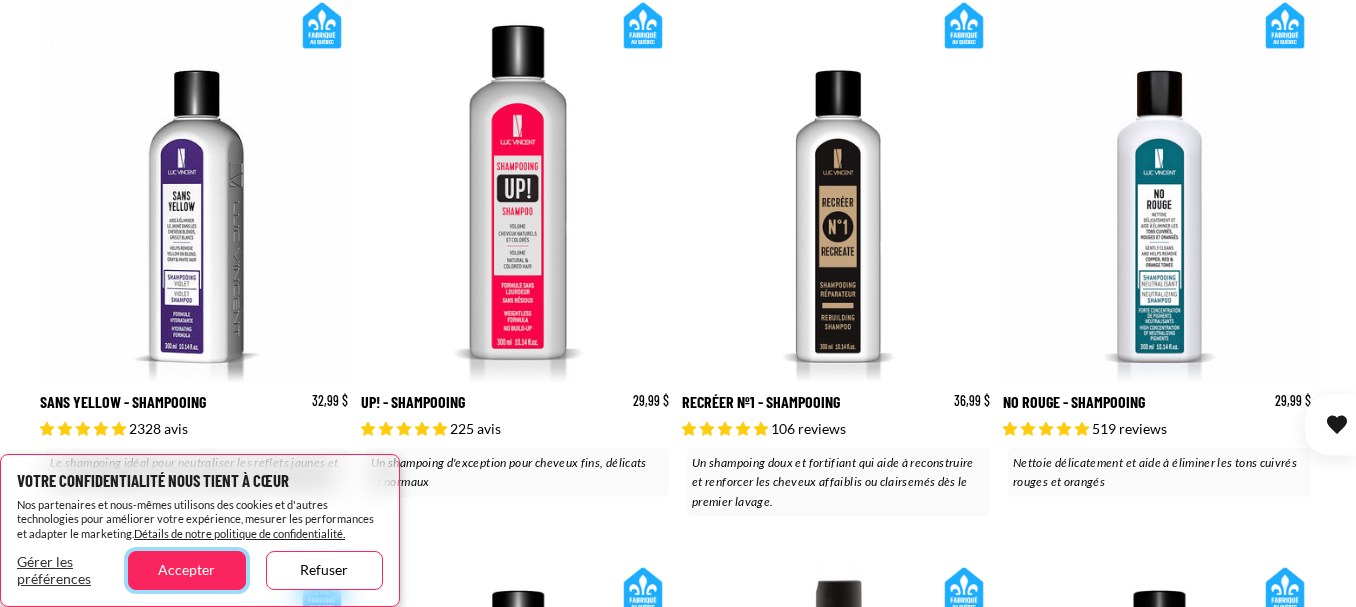 click on "Accepter" at bounding box center [186, 570] 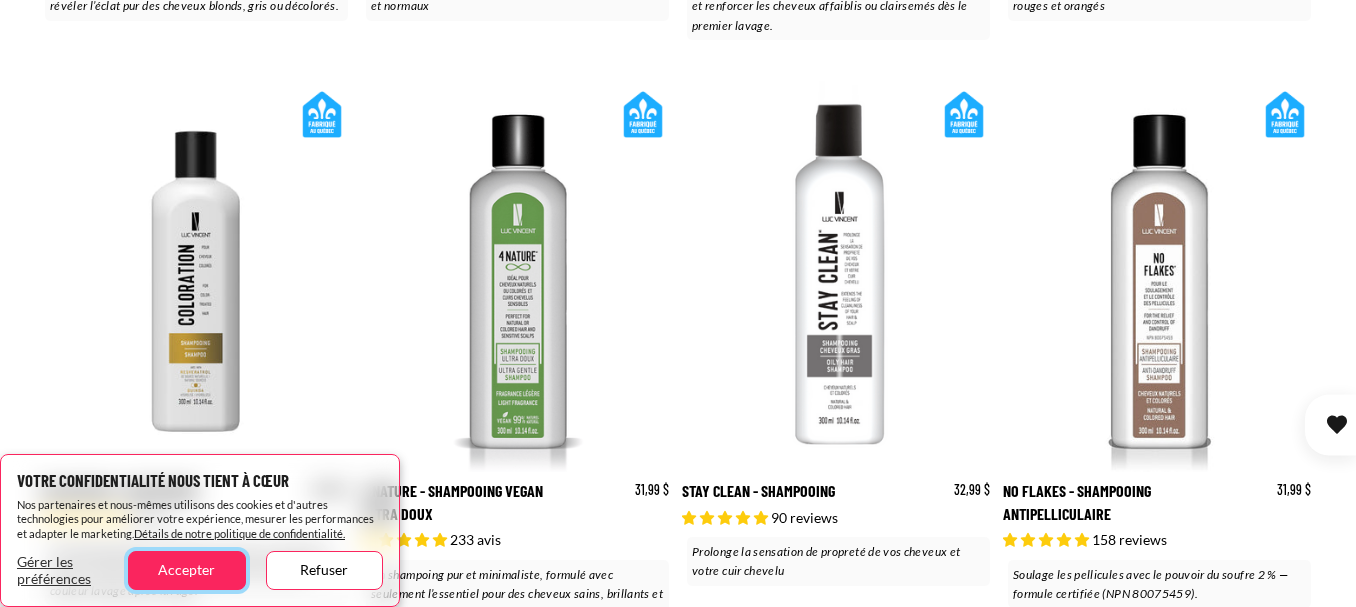 click on "Accepter" at bounding box center (186, 570) 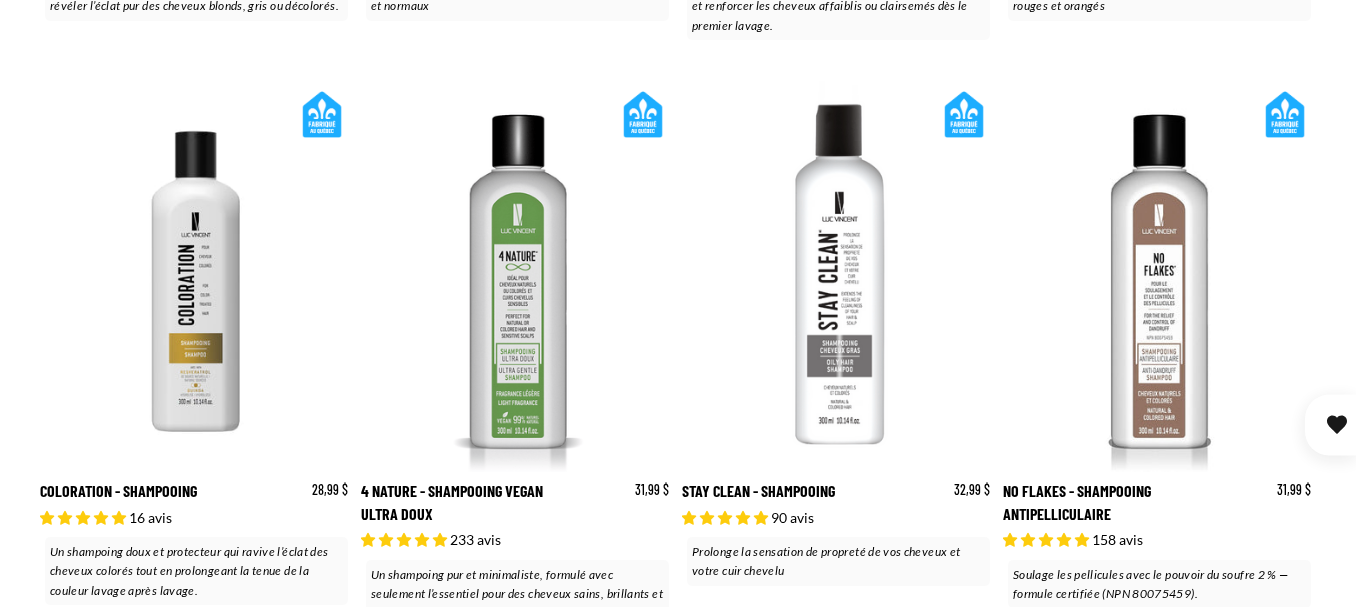 scroll, scrollTop: 0, scrollLeft: 313, axis: horizontal 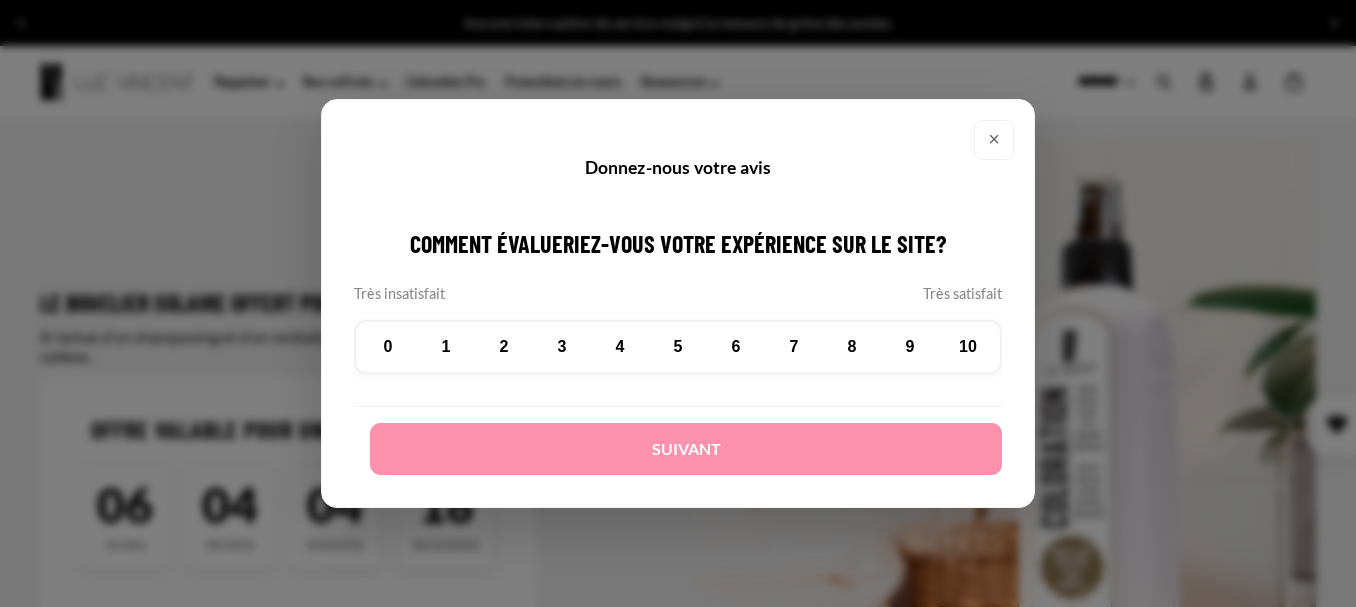 click on "7" at bounding box center [794, 347] 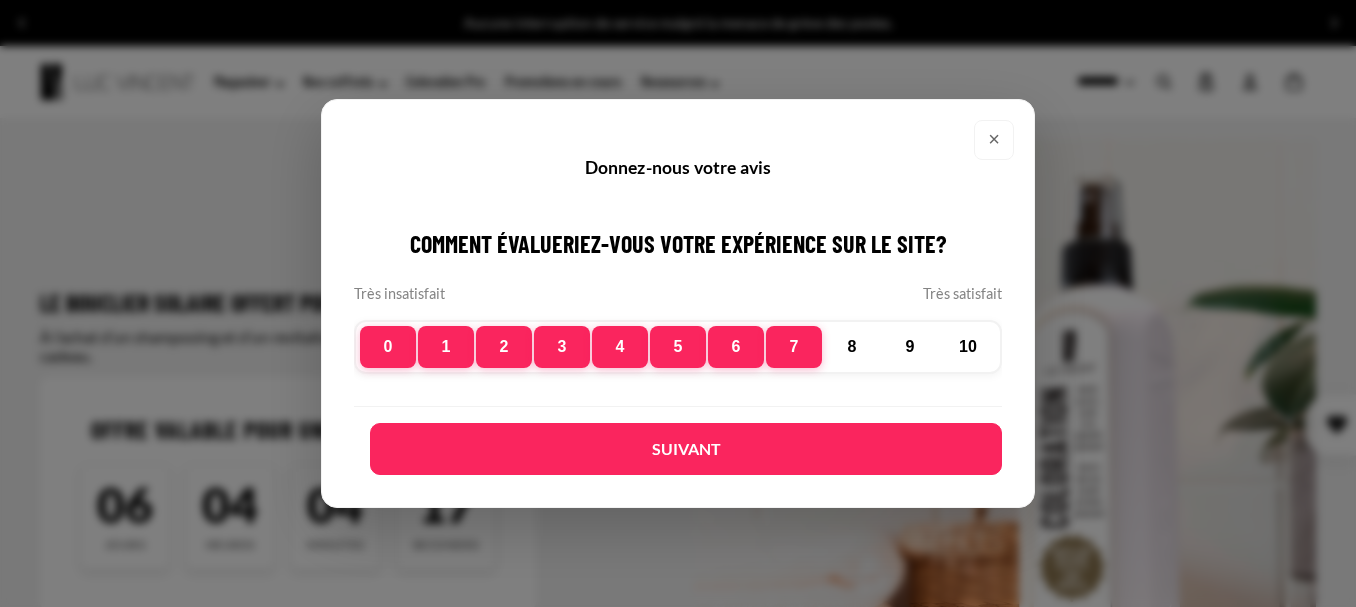 click on "Suivant" at bounding box center [686, 449] 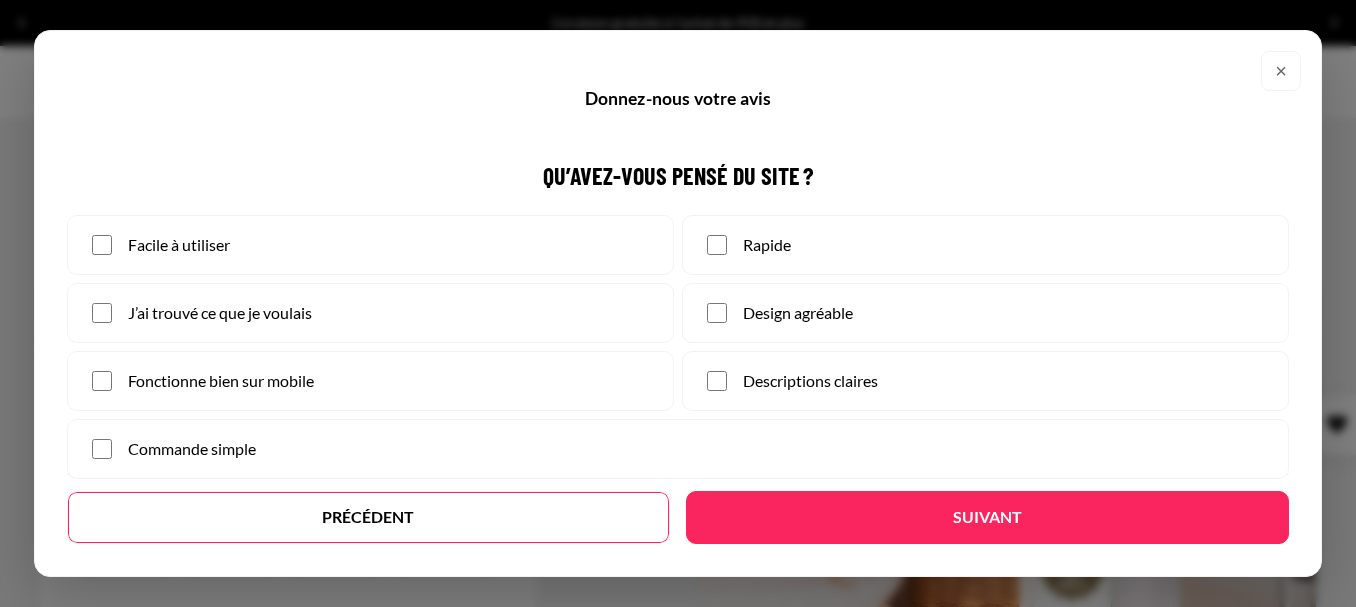 click on "×" at bounding box center [1281, 71] 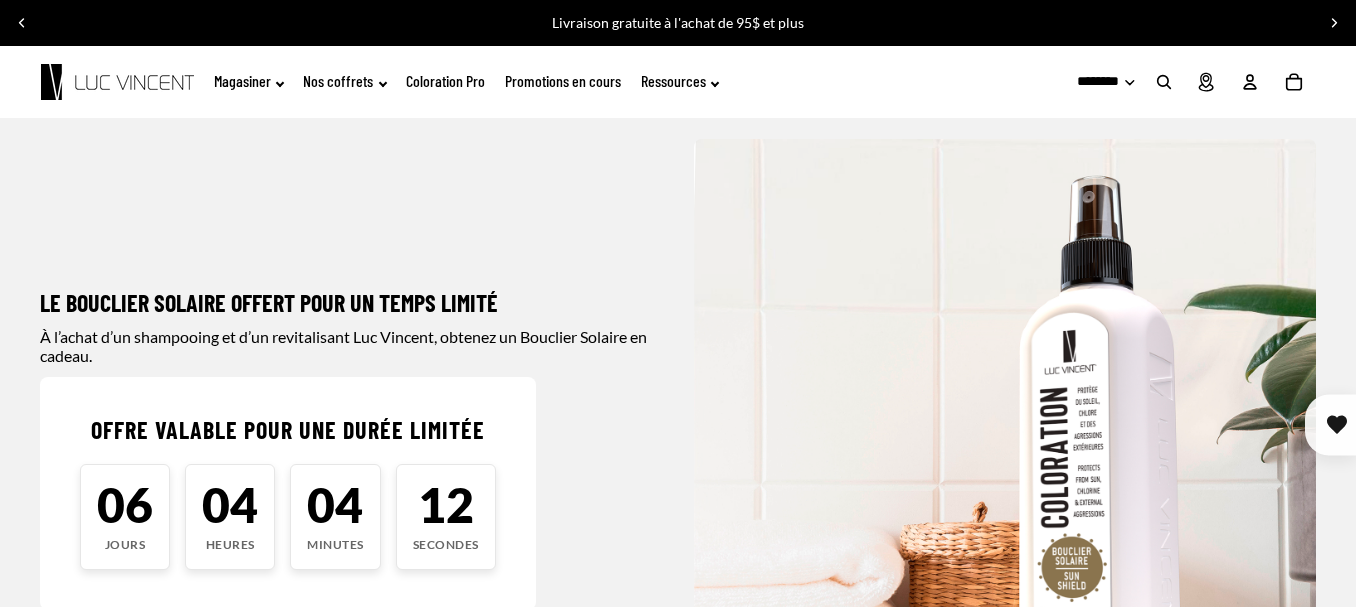 click on "Coloration Pro" 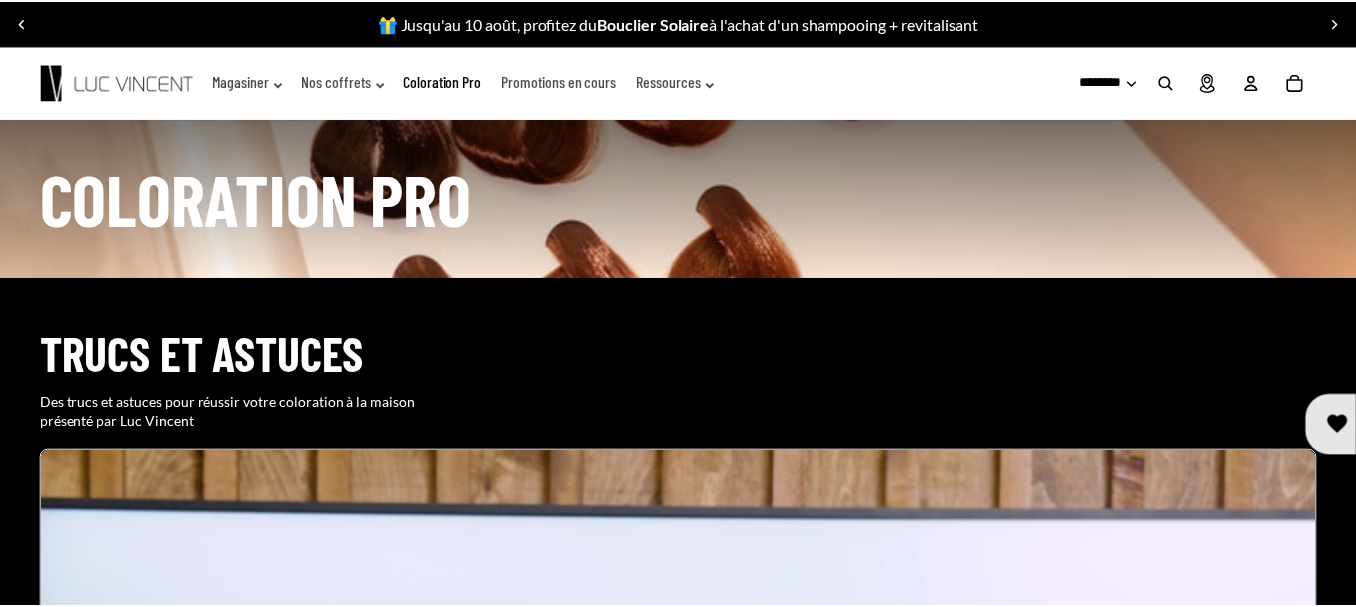 scroll, scrollTop: 700, scrollLeft: 0, axis: vertical 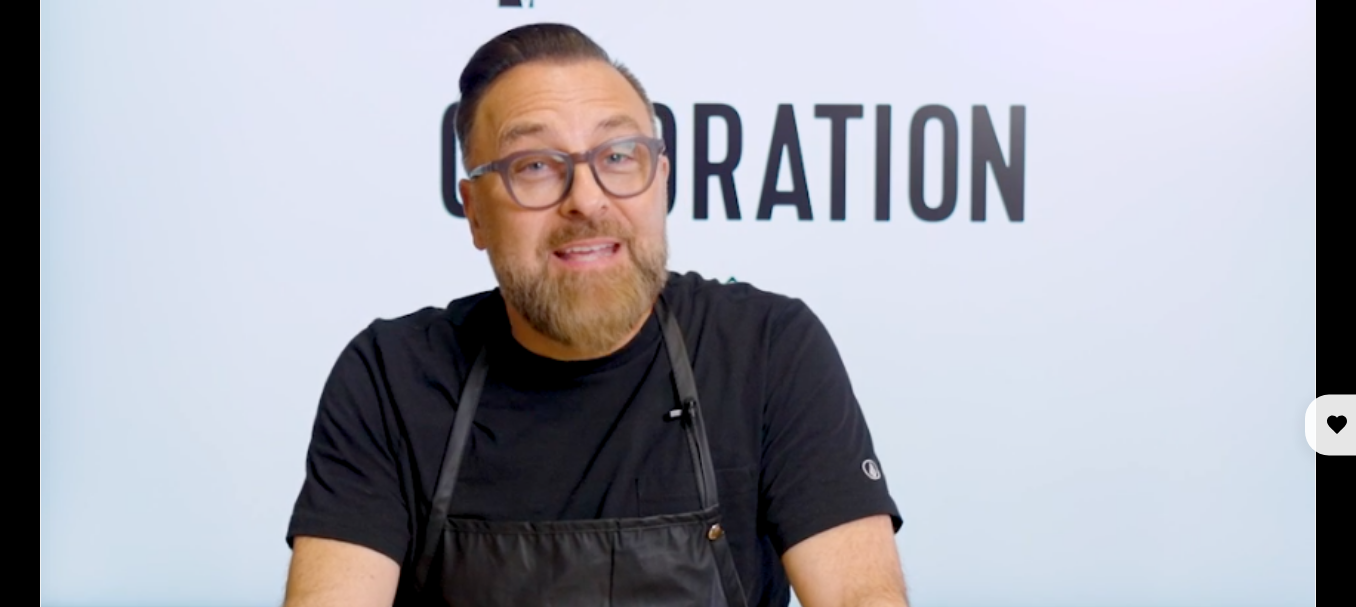 click at bounding box center (678, 1814) 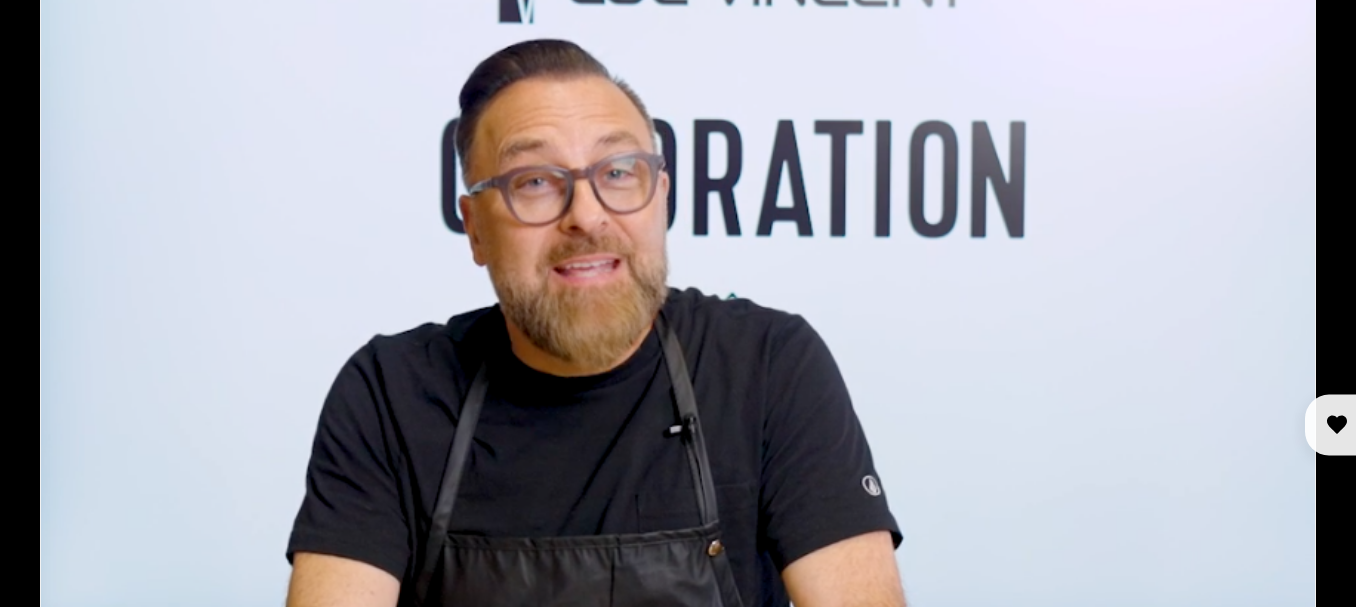 scroll, scrollTop: 1716, scrollLeft: 0, axis: vertical 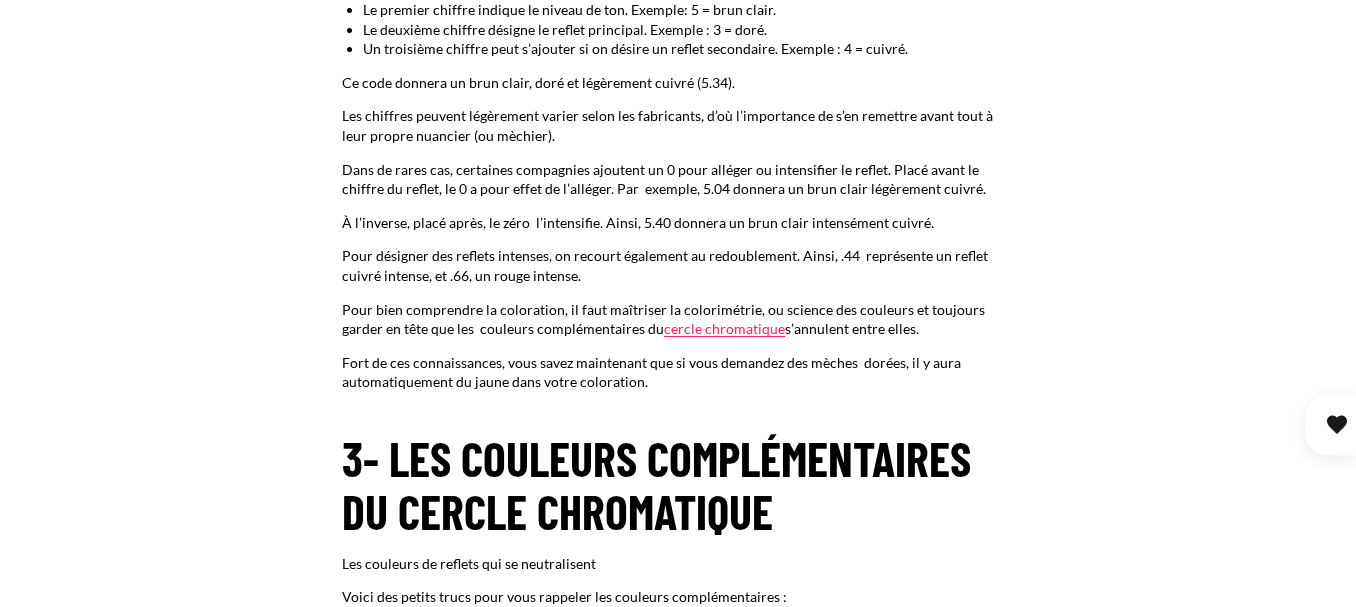 click on "cercle chromatique" at bounding box center (724, 328) 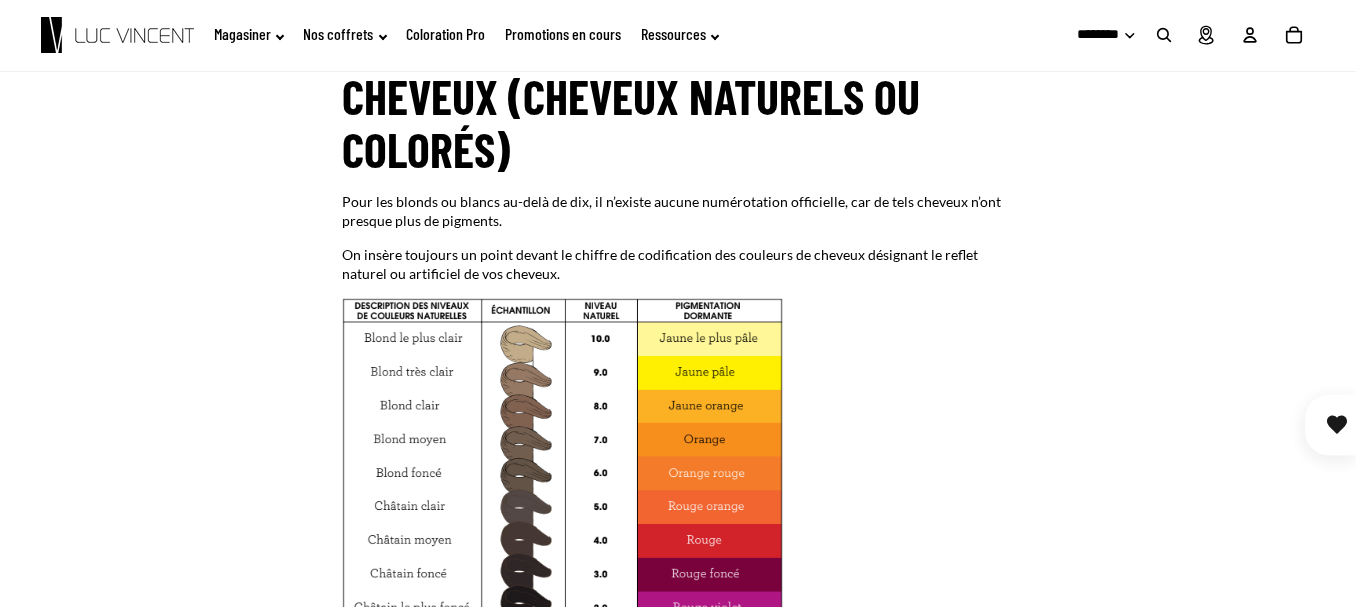 scroll, scrollTop: 0, scrollLeft: 0, axis: both 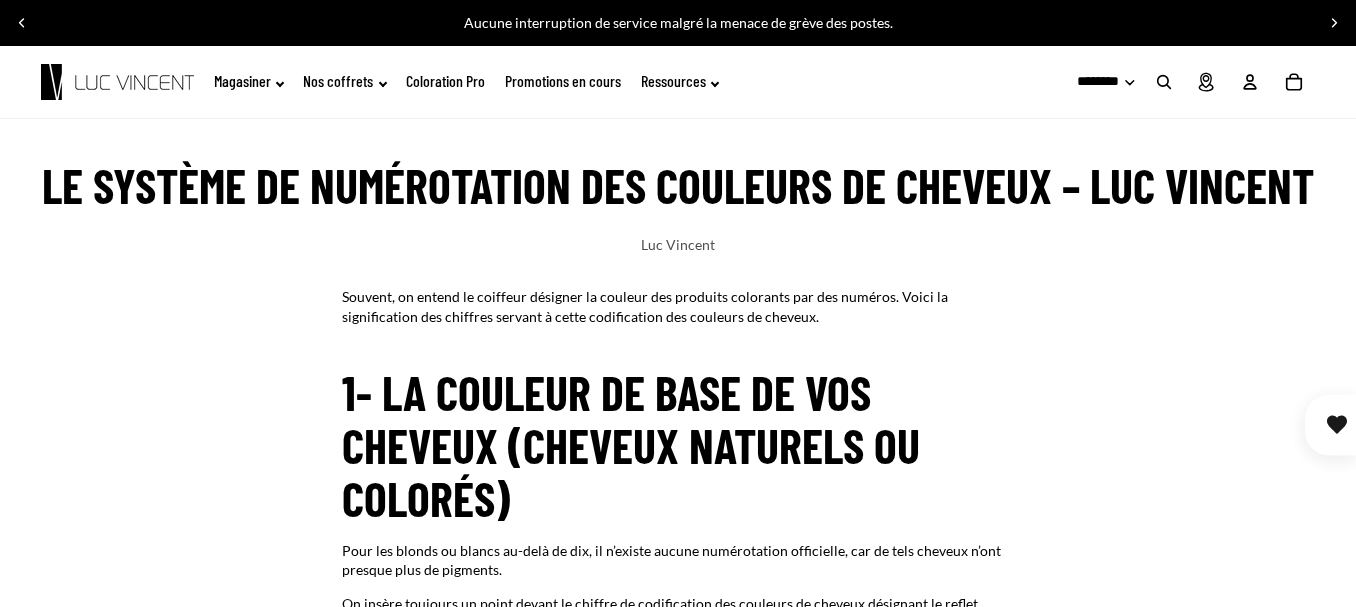 click on "Coloration Pro" 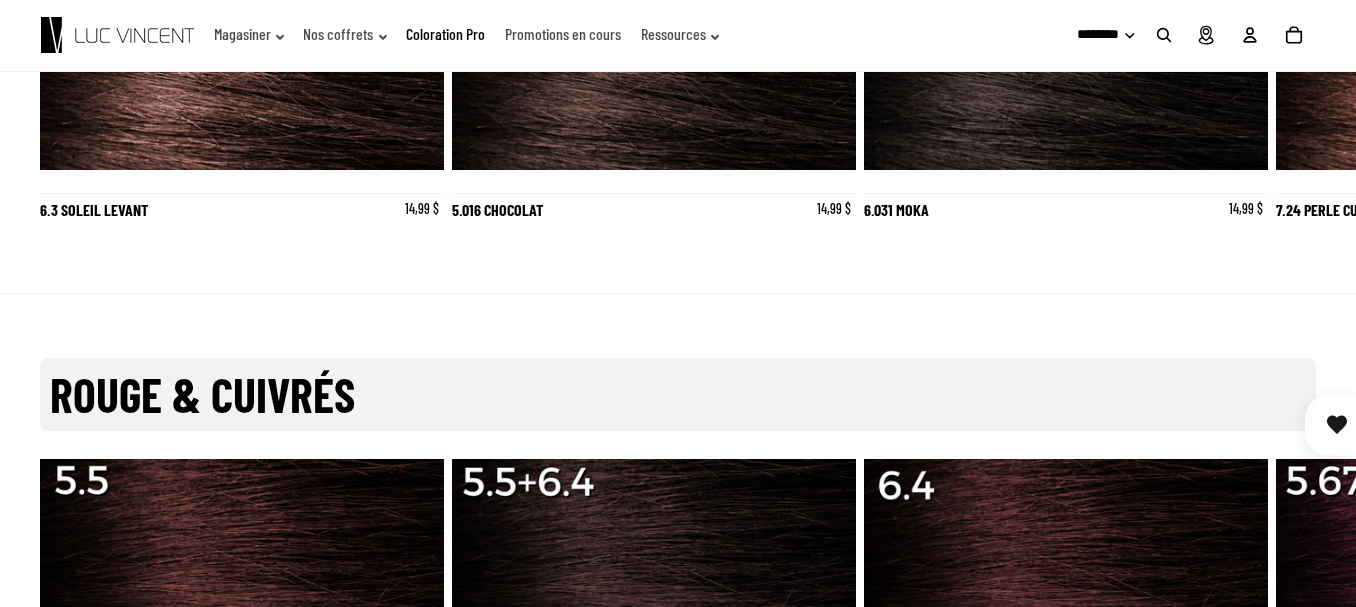 scroll, scrollTop: 3816, scrollLeft: 0, axis: vertical 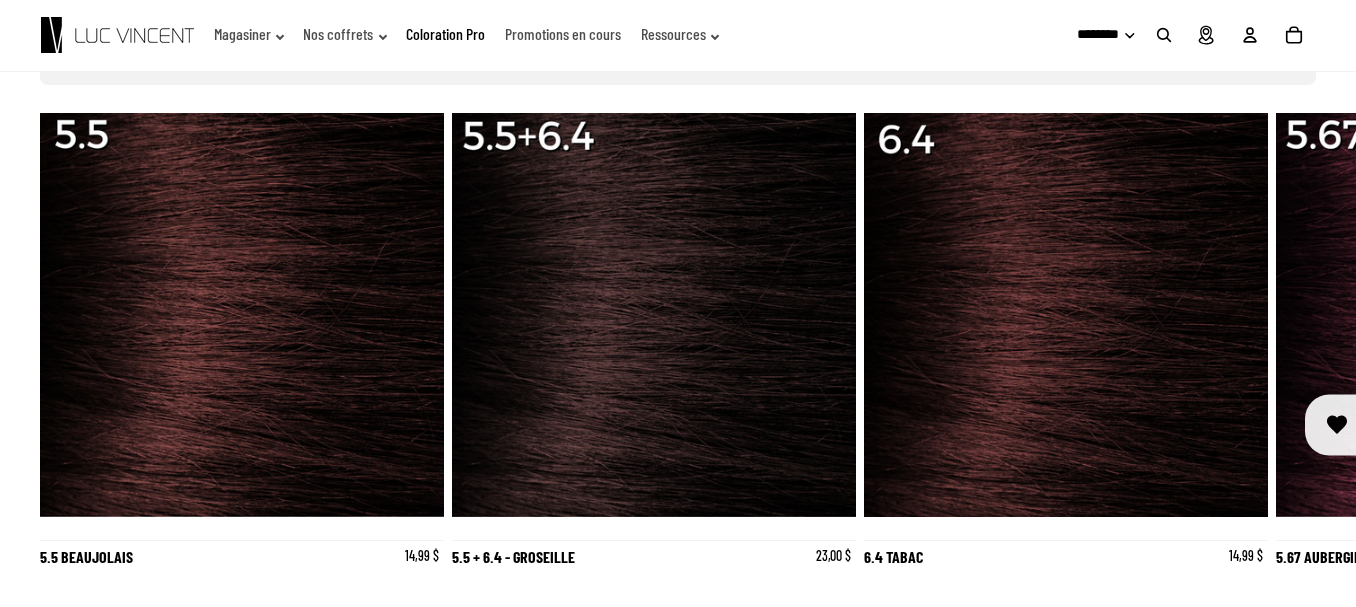 click at bounding box center (1292, 345) 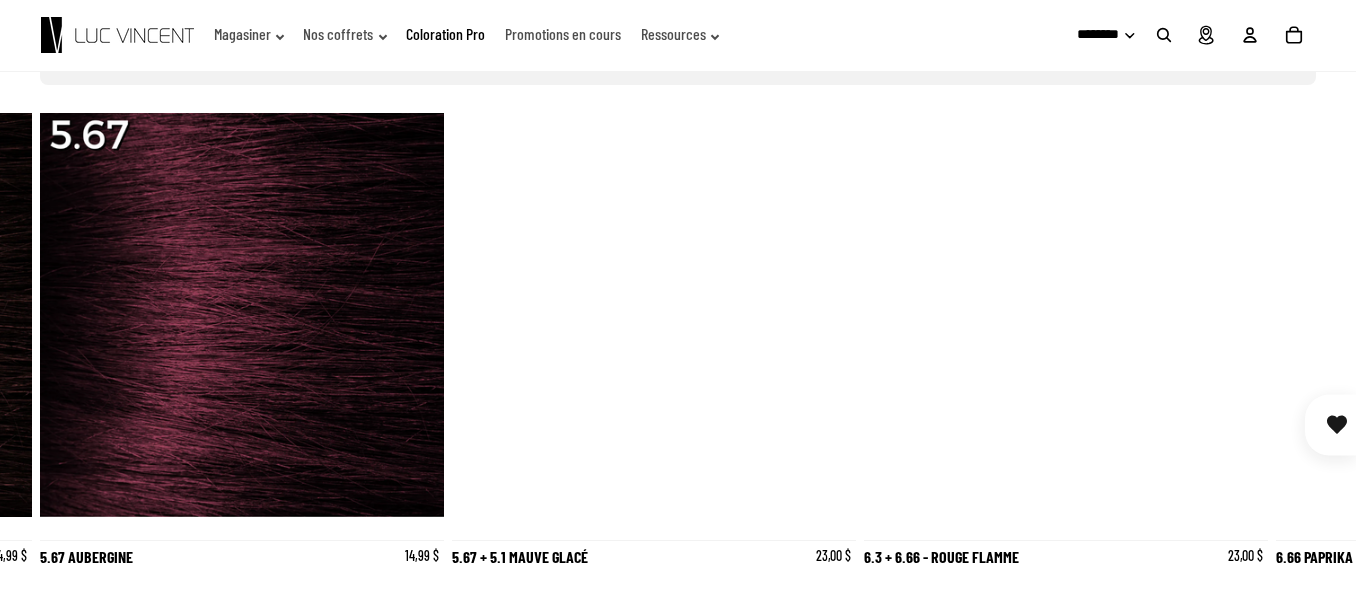 scroll, scrollTop: 0, scrollLeft: 1236, axis: horizontal 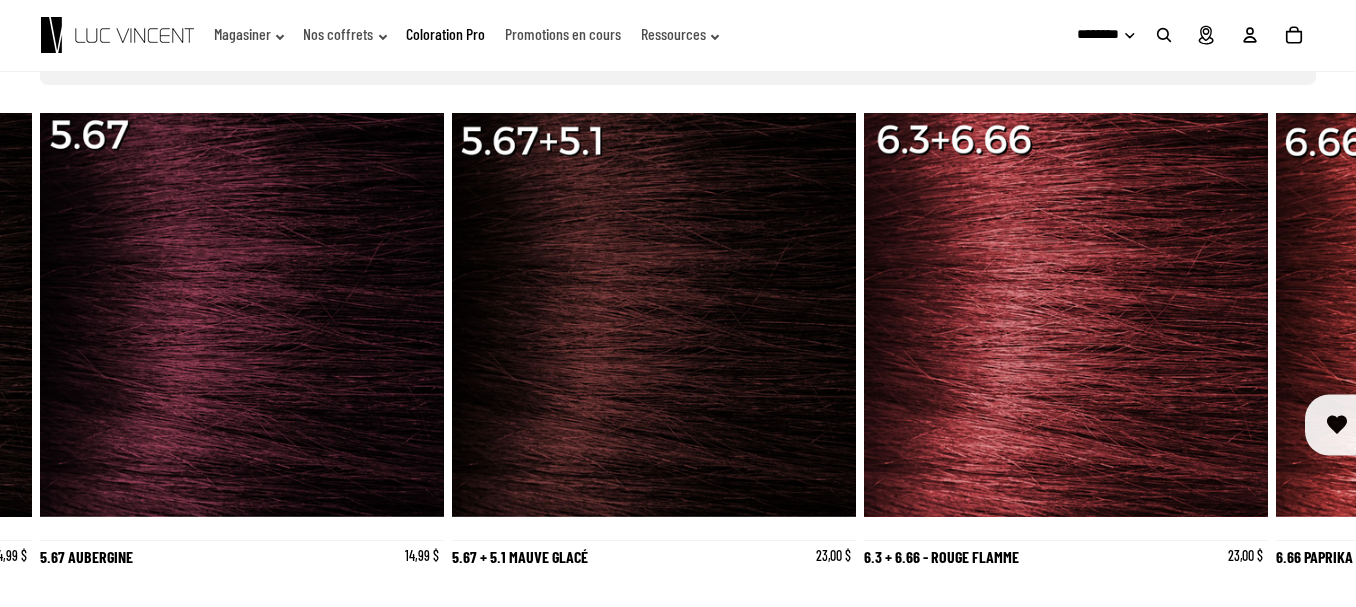 click at bounding box center [1292, 345] 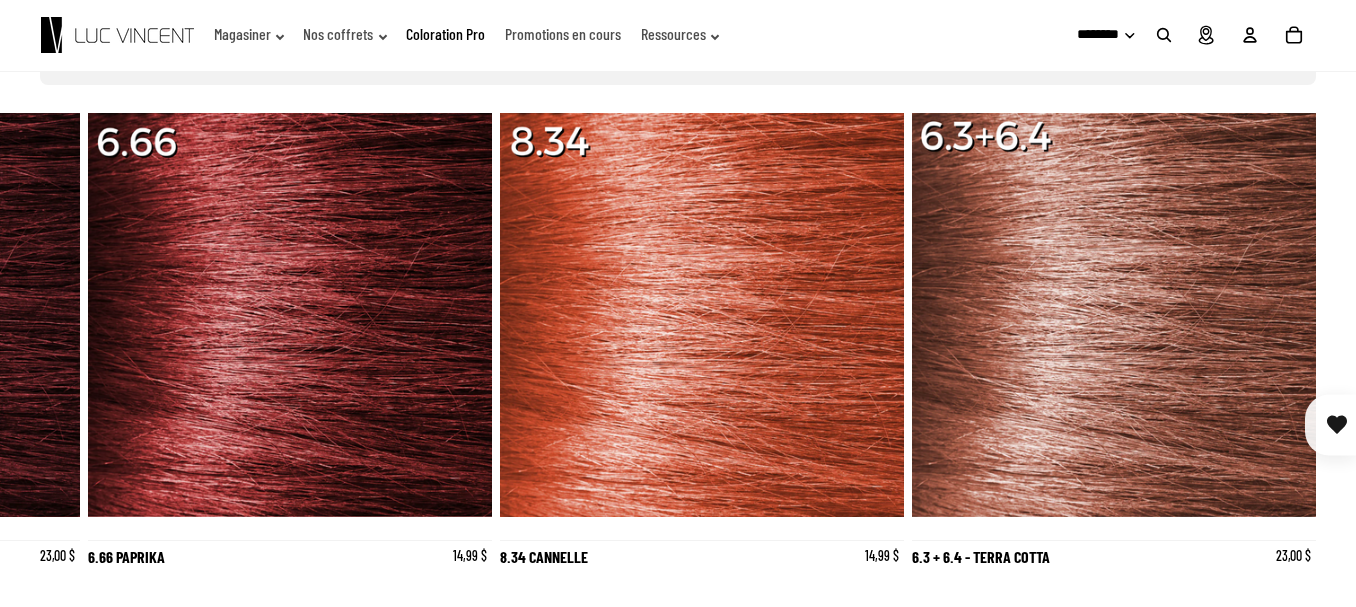 scroll, scrollTop: 0, scrollLeft: 0, axis: both 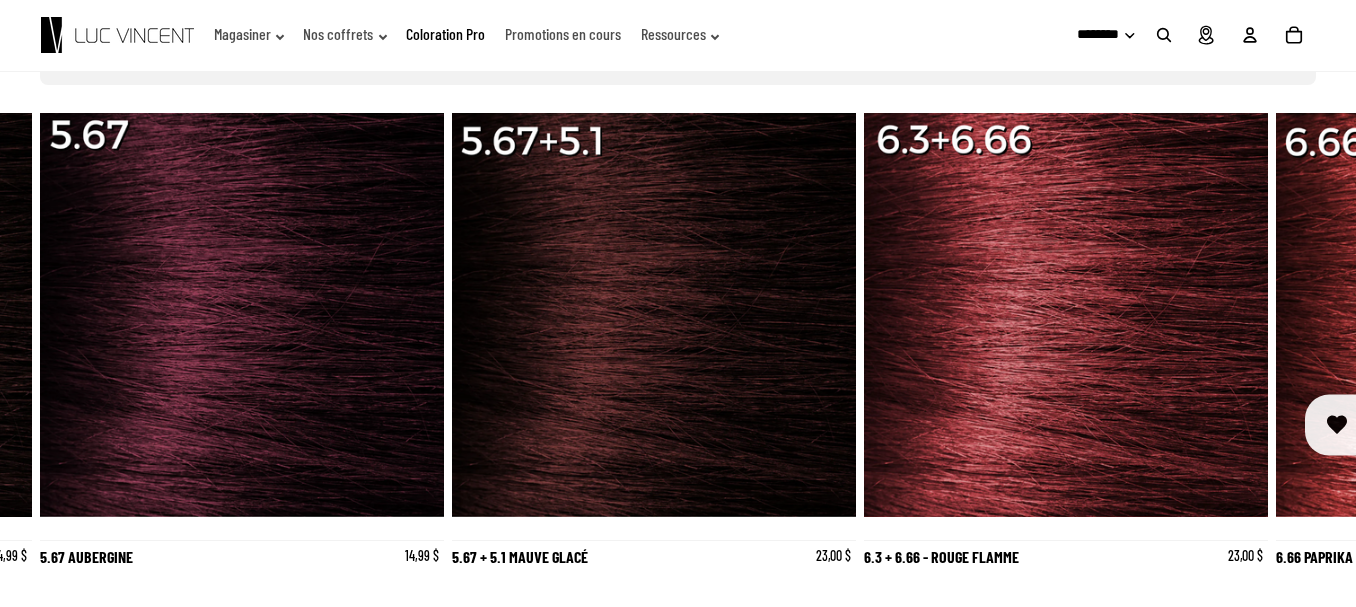 click at bounding box center (64, 345) 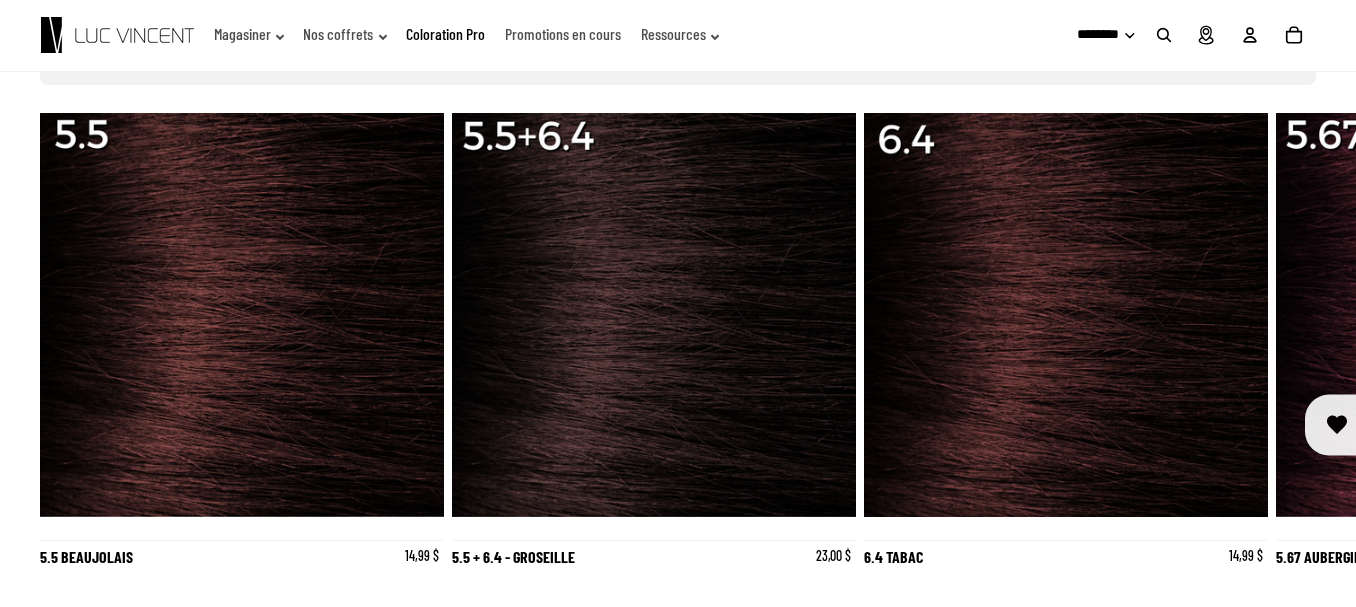 scroll, scrollTop: 0, scrollLeft: 412, axis: horizontal 